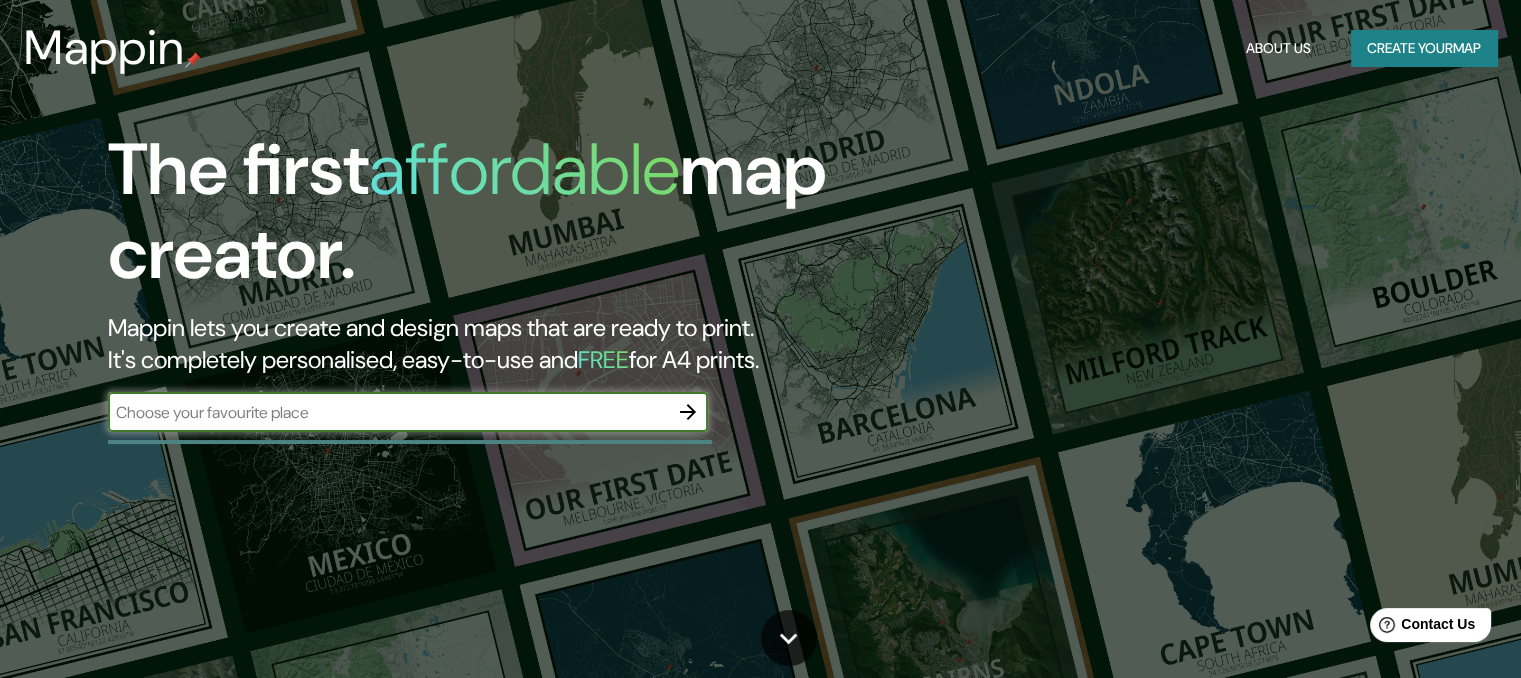 scroll, scrollTop: 0, scrollLeft: 0, axis: both 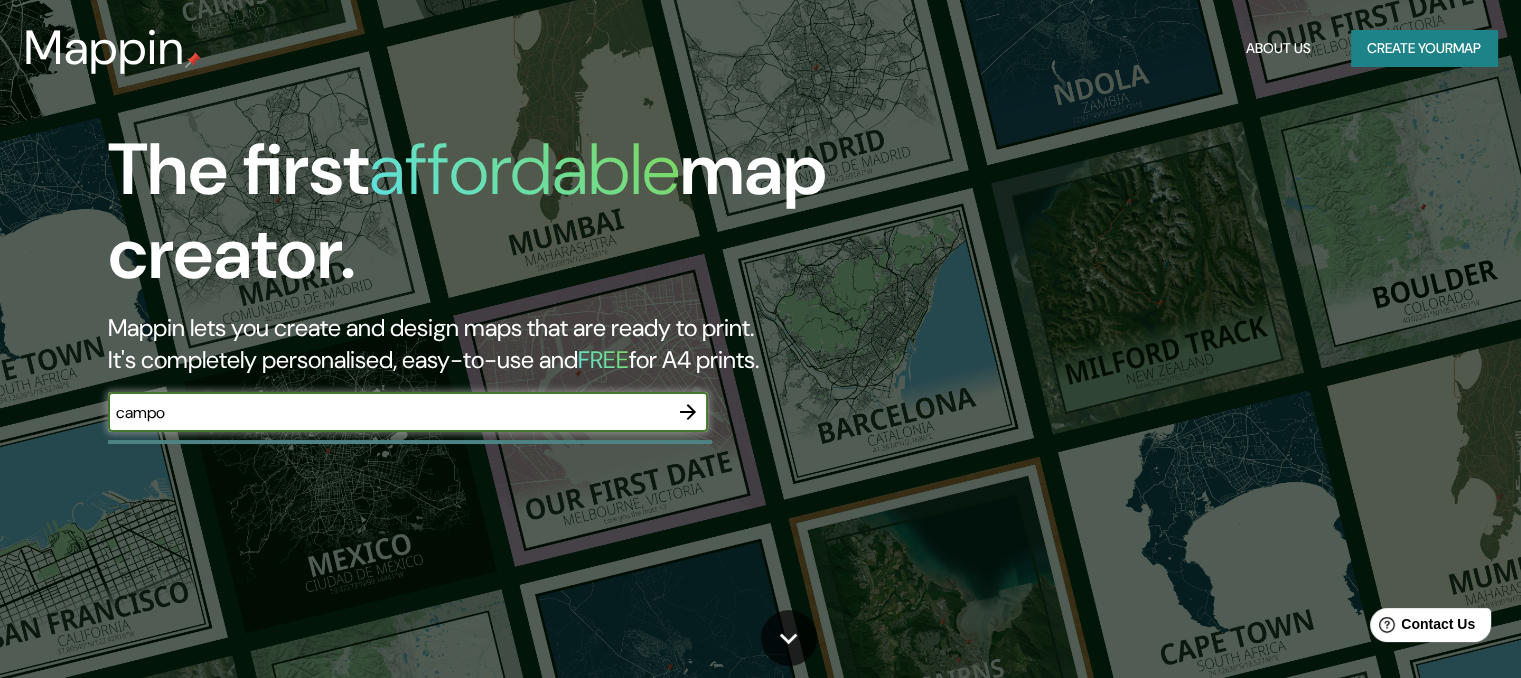 type on "campo" 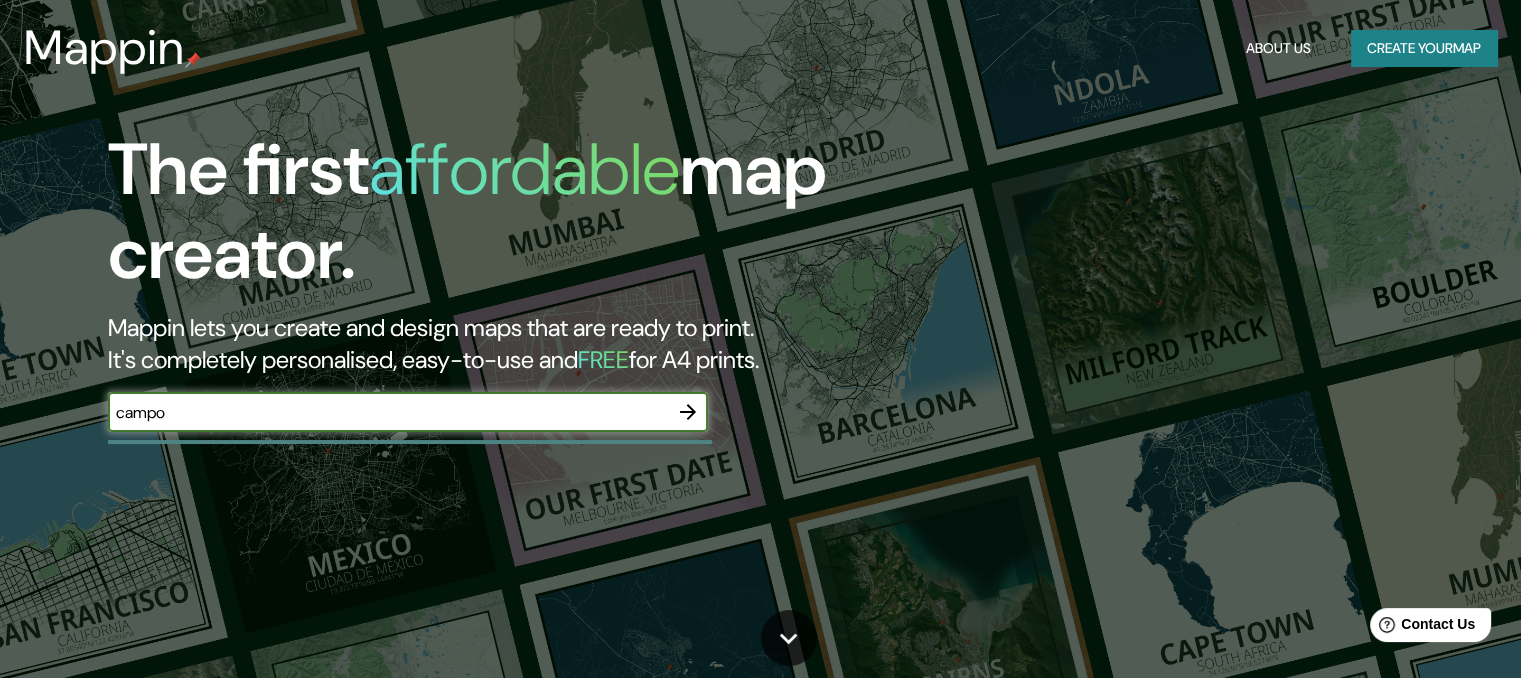click 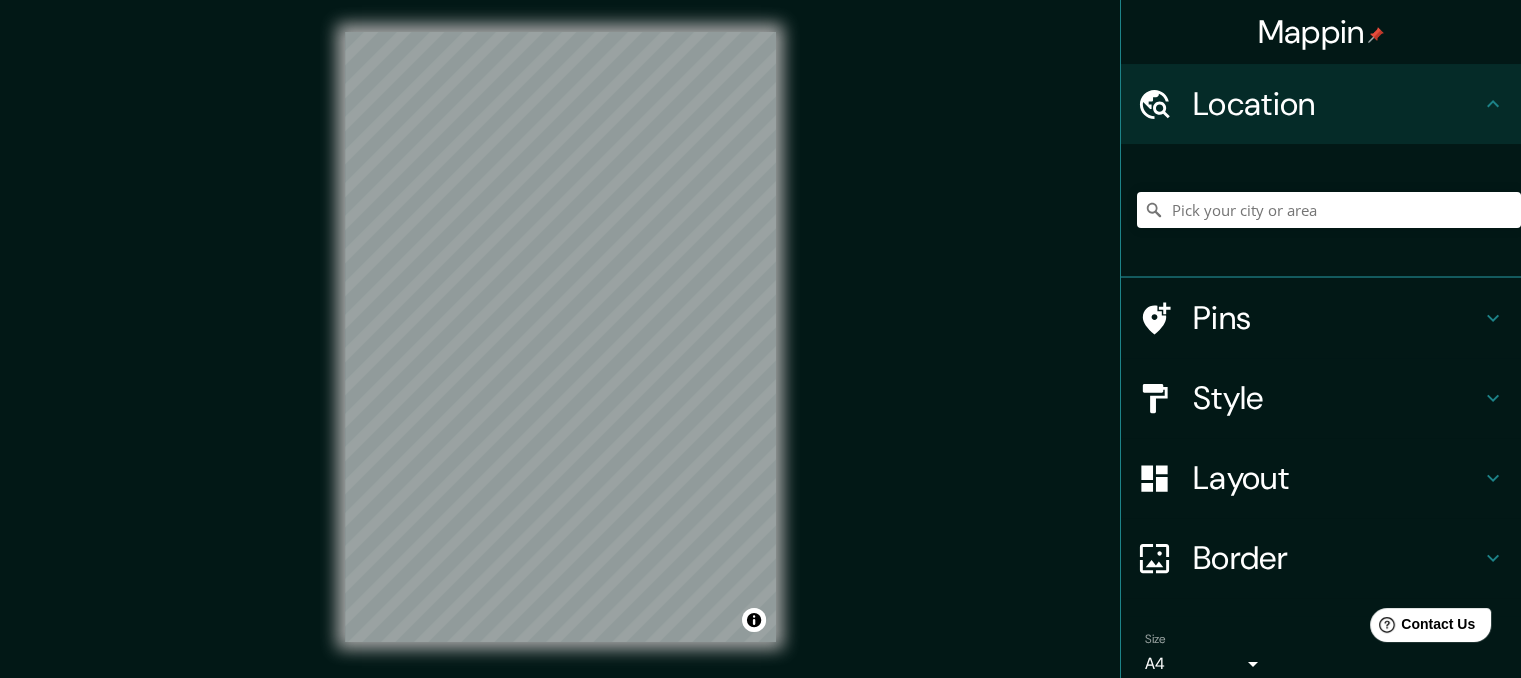 click on "Pins" at bounding box center [1337, 318] 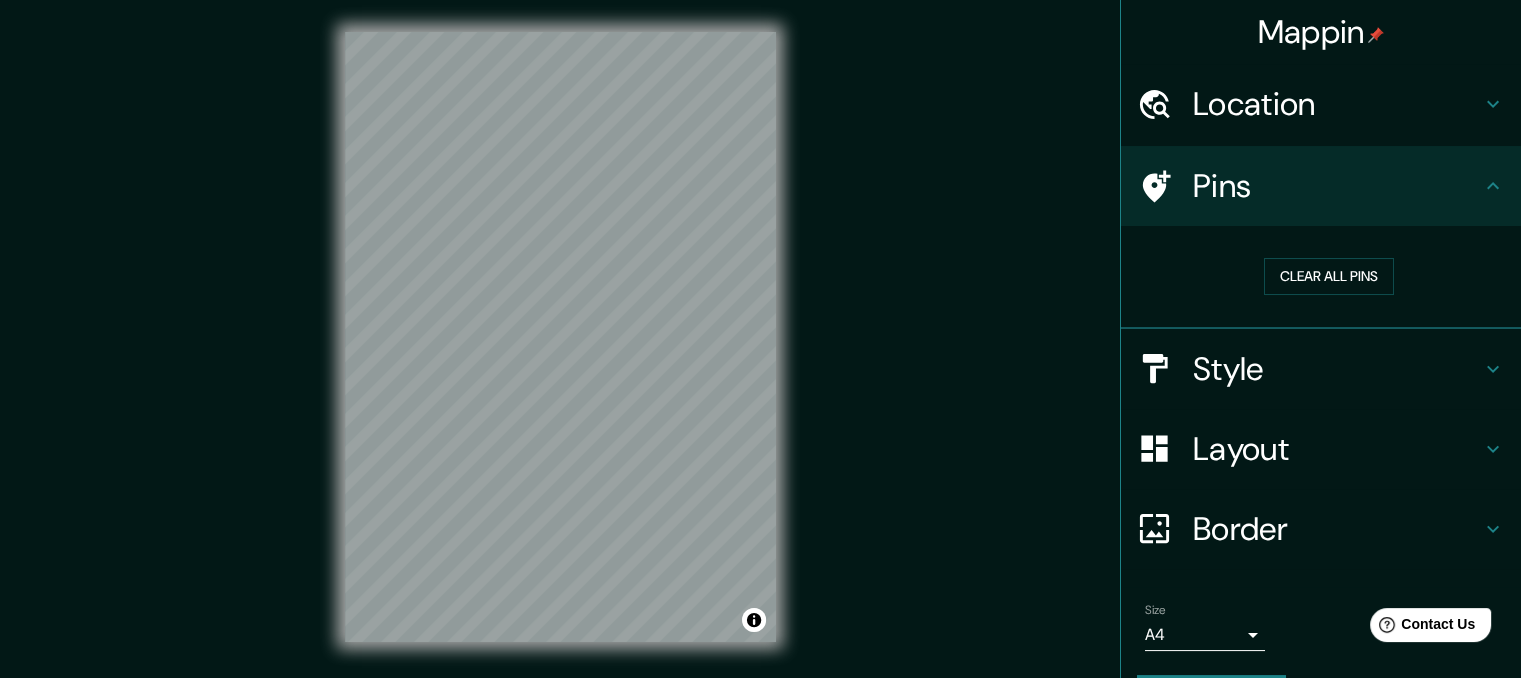 click on "Style" at bounding box center [1321, 369] 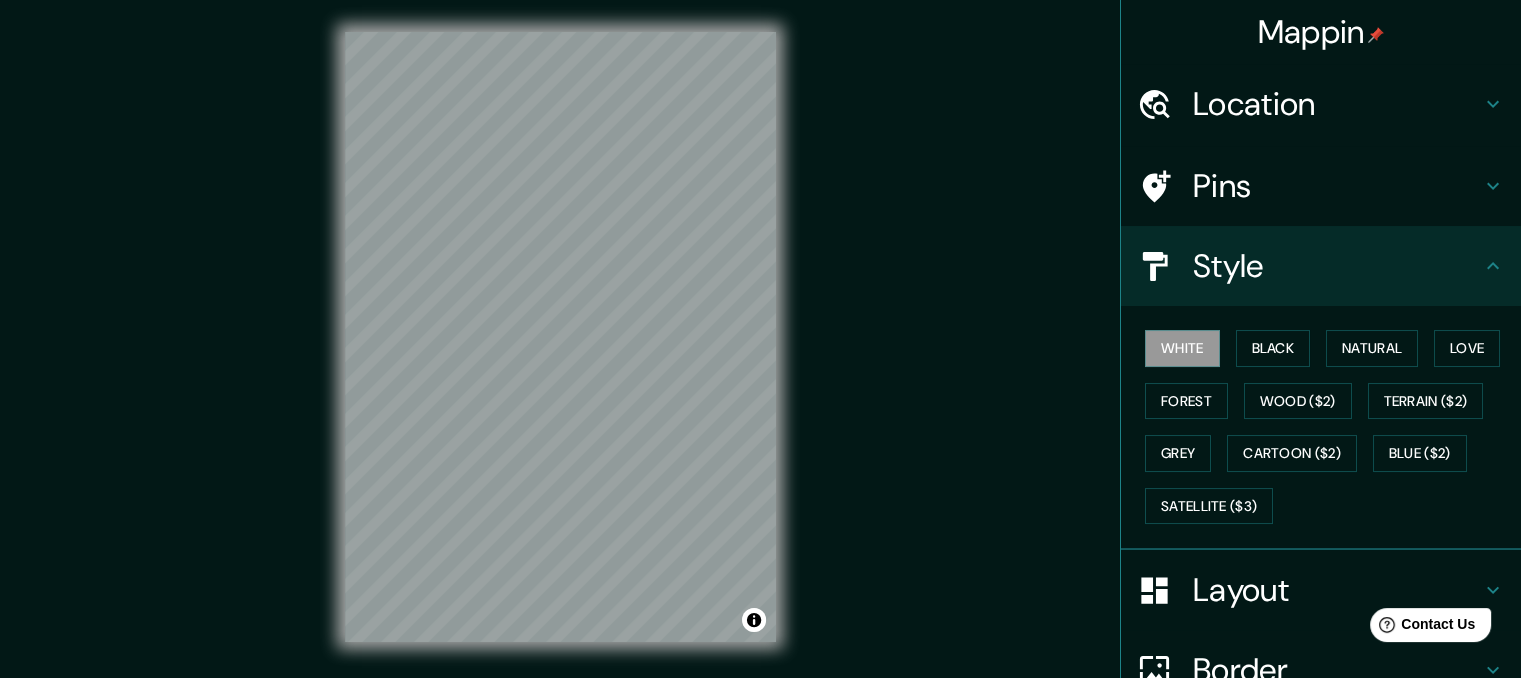 click on "Pins" at bounding box center [1337, 186] 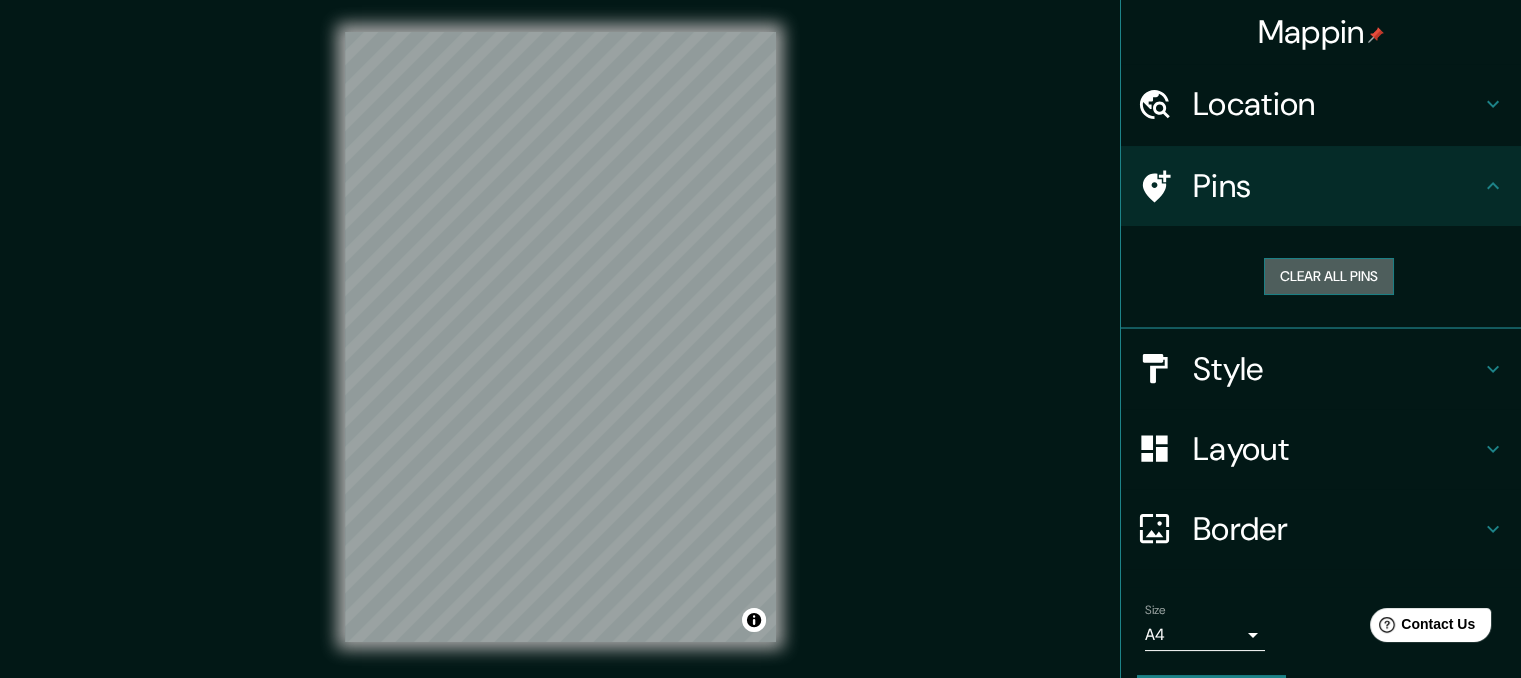 click on "Clear all pins" at bounding box center [1329, 276] 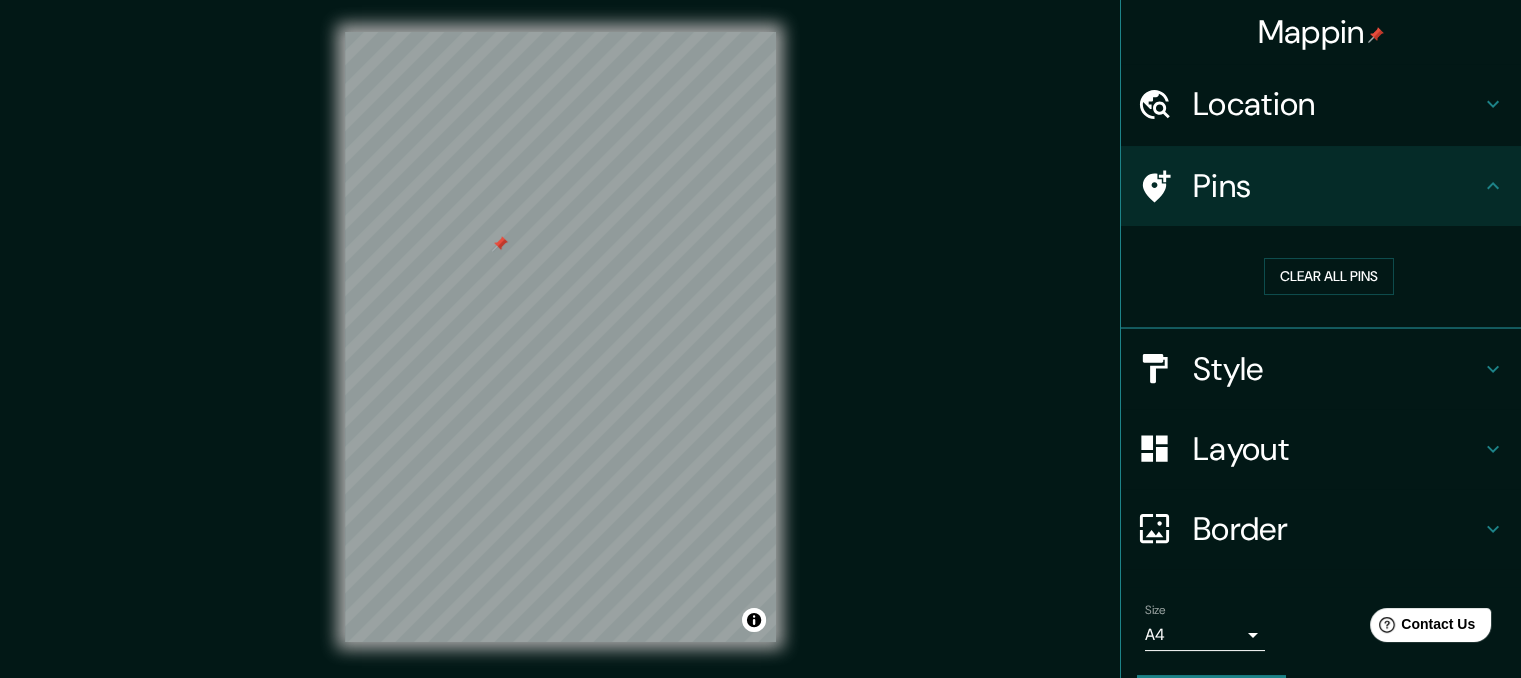 drag, startPoint x: 486, startPoint y: 249, endPoint x: 501, endPoint y: 244, distance: 15.811388 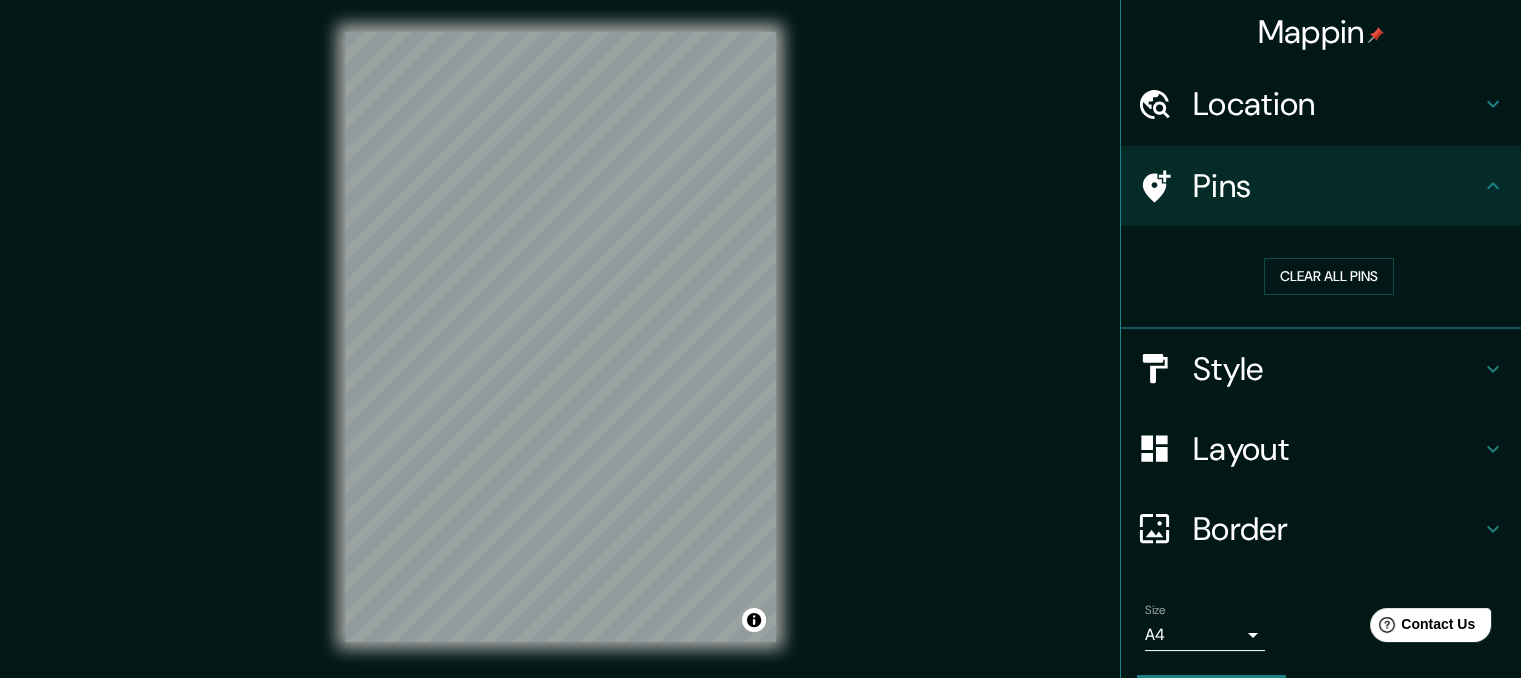 click on "Mappin Location Pins Clear all pins Style Layout Border Choose a border.  Hint : you can make layers of the frame opaque to create some cool effects. None Simple Transparent Fancy Size A4 single Create your map © Mapbox   © OpenStreetMap   Improve this map Any problems, suggestions, or concerns please email    [EMAIL_ADDRESS][DOMAIN_NAME] . . ." at bounding box center (760, 339) 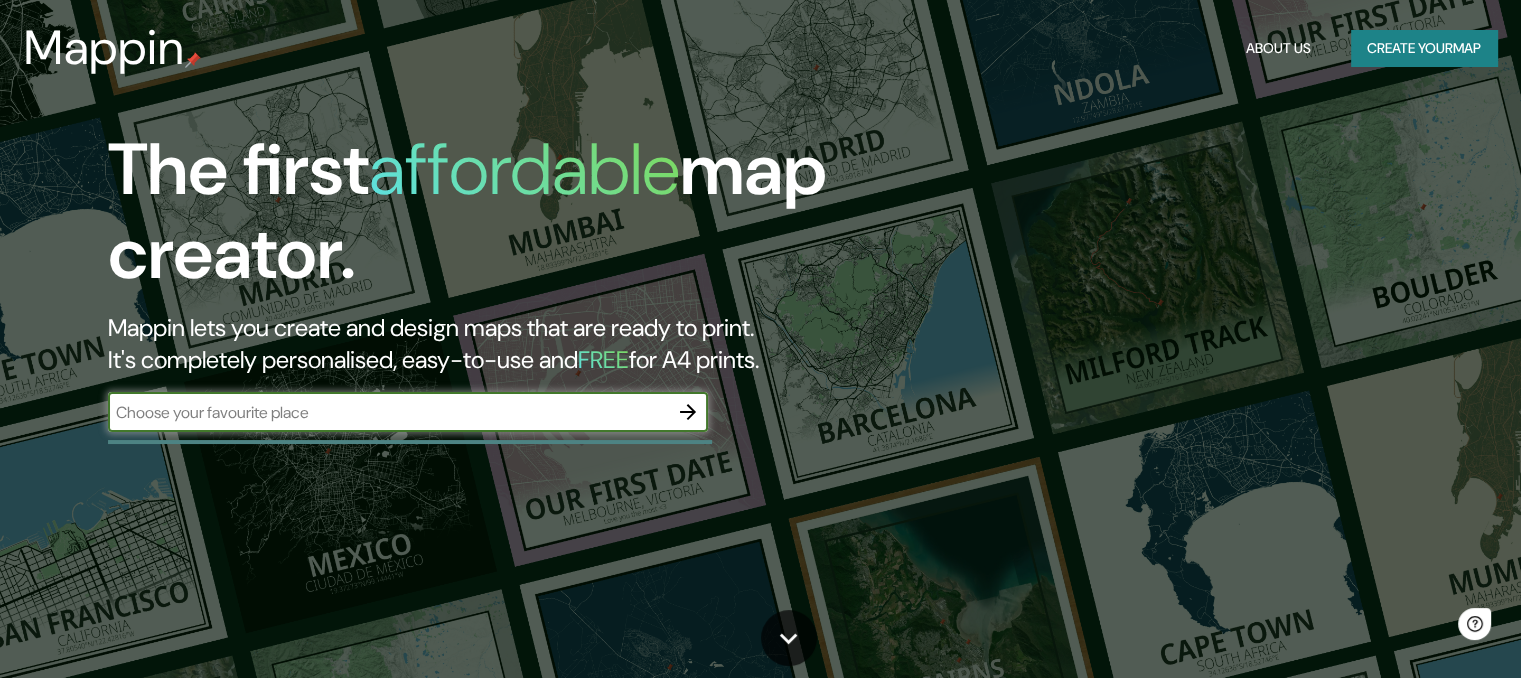 scroll, scrollTop: 0, scrollLeft: 0, axis: both 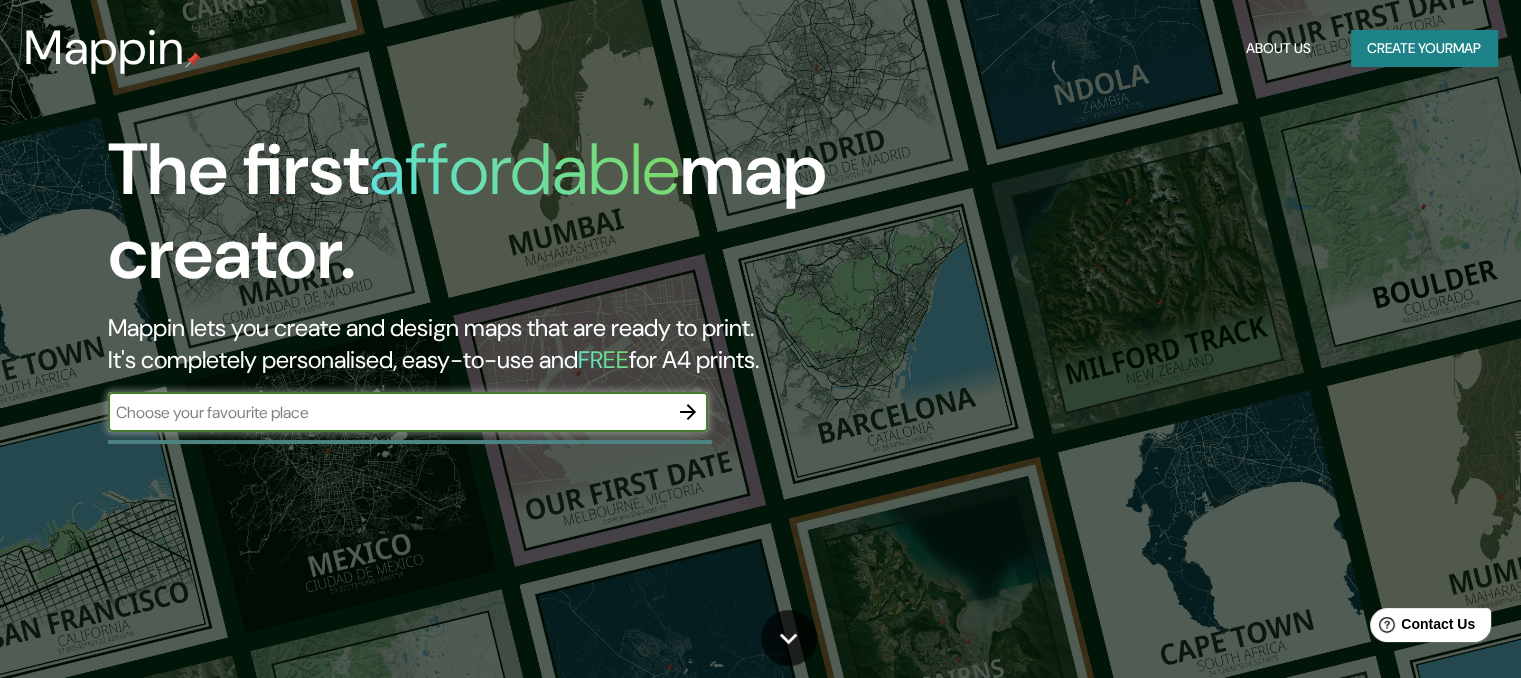click on "Create your   map" at bounding box center [1424, 48] 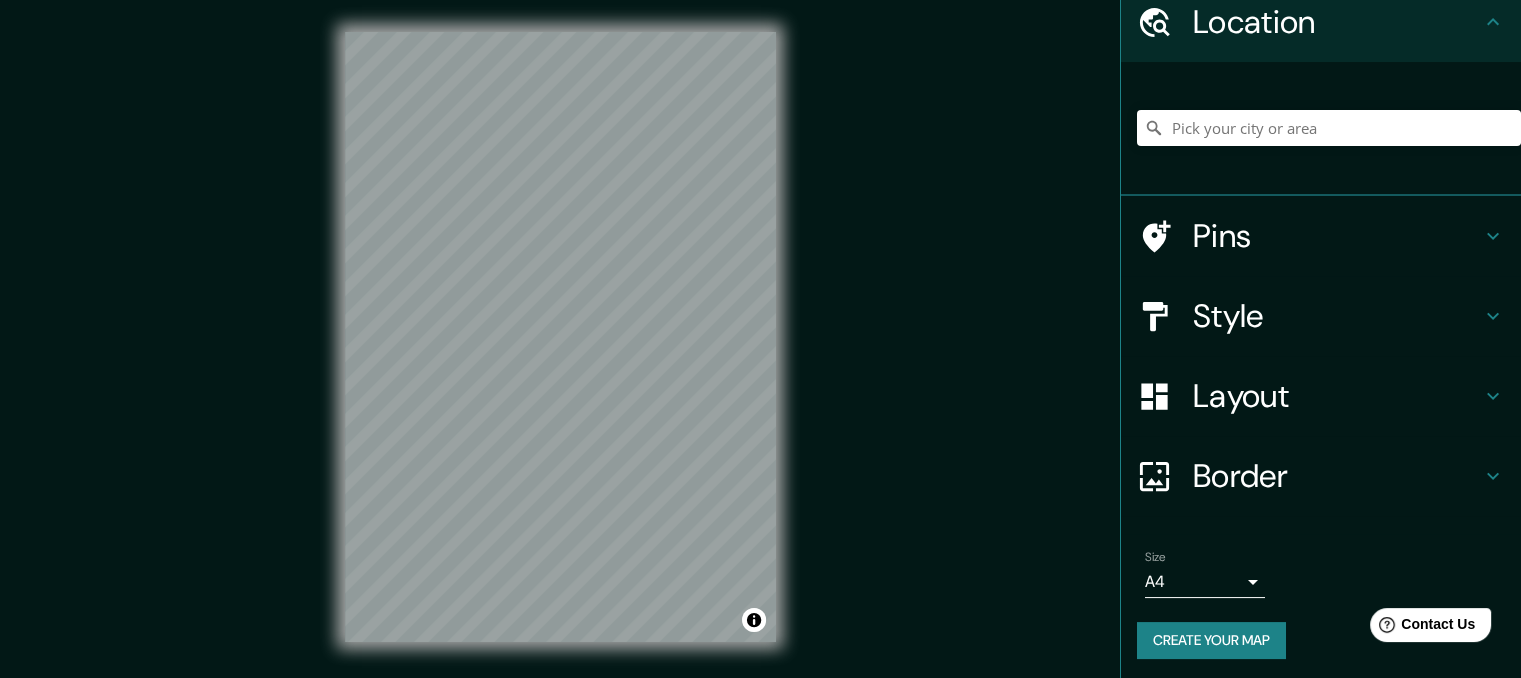 scroll, scrollTop: 86, scrollLeft: 0, axis: vertical 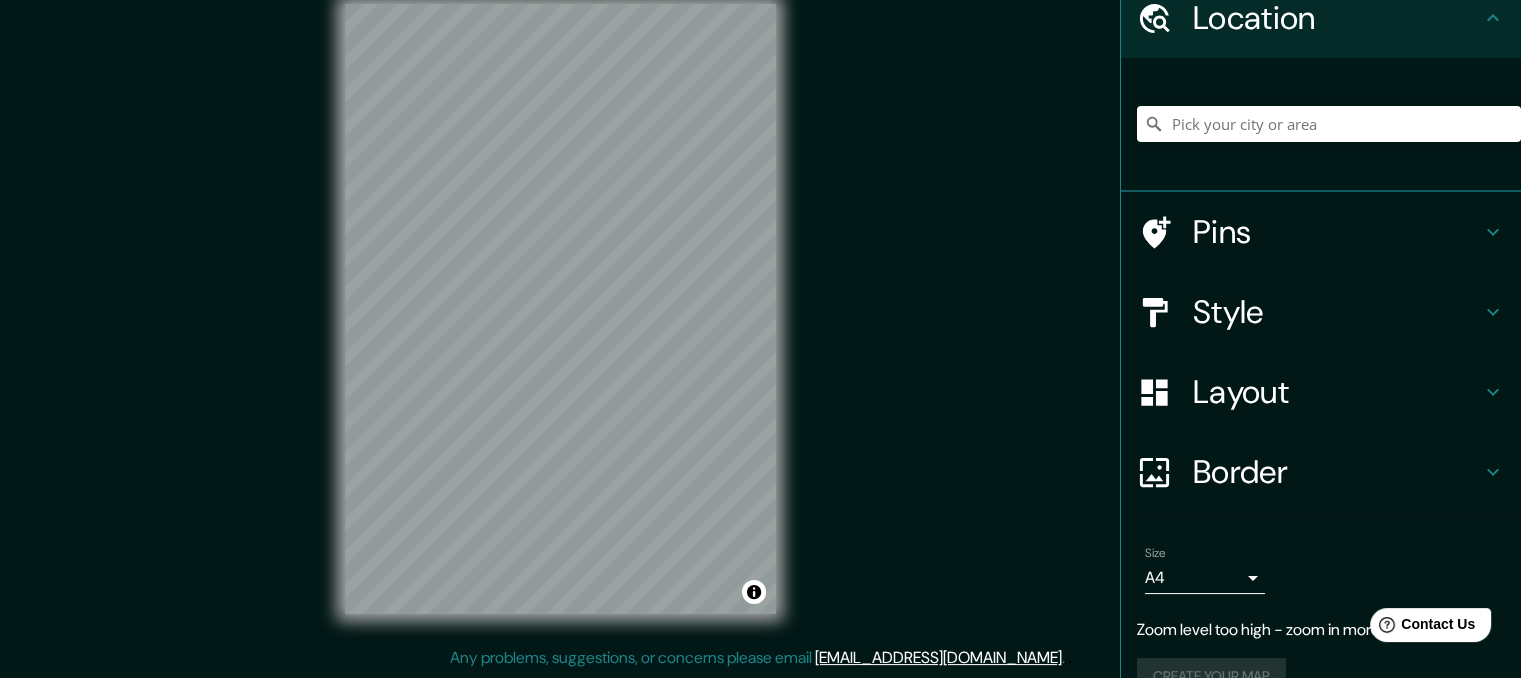 click on "Mappin Location Pins Style Layout Border Choose a border.  Hint : you can make layers of the frame opaque to create some cool effects. None Simple Transparent Fancy Size A4 single Zoom level too high - zoom in more Create your map © Mapbox   © OpenStreetMap   Improve this map Any problems, suggestions, or concerns please email    help@mappin.pro . . ." at bounding box center (760, 325) 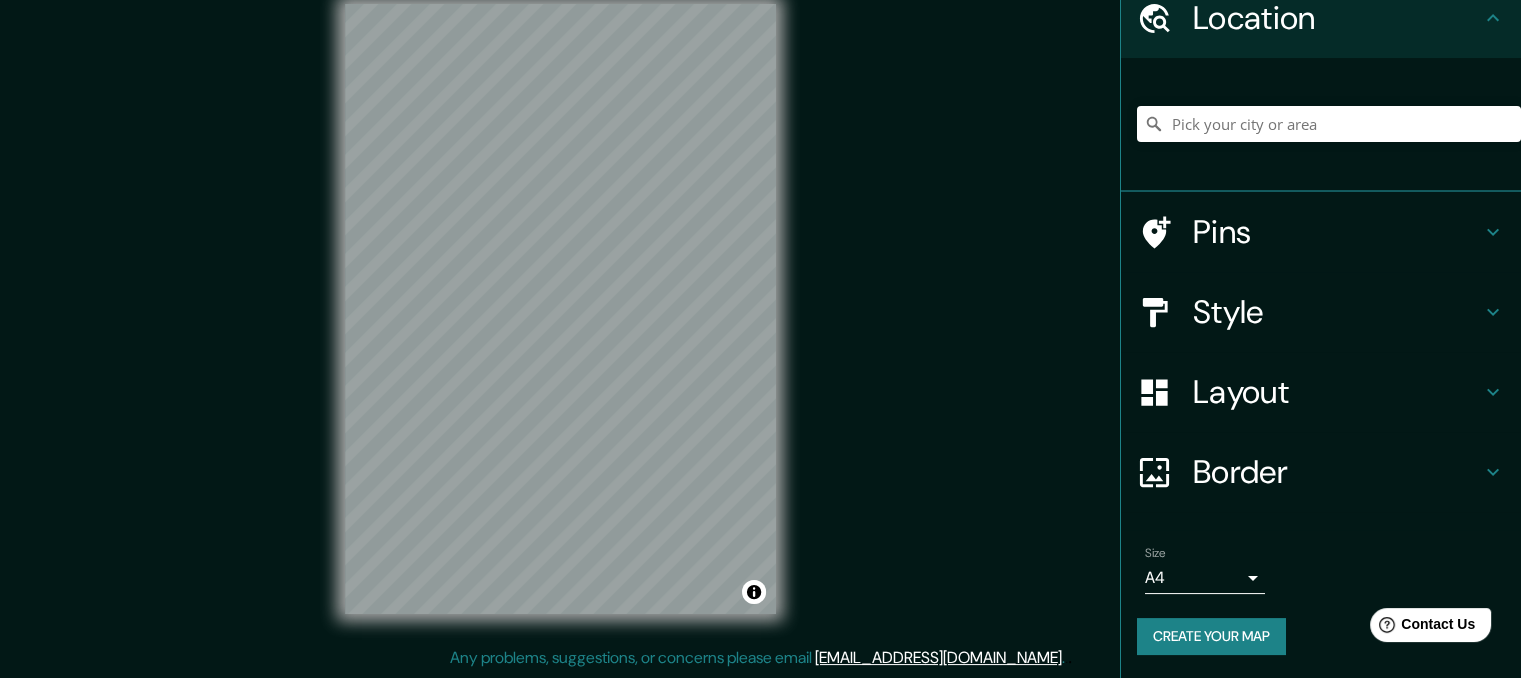 click on "© Mapbox   © OpenStreetMap   Improve this map" at bounding box center [560, 309] 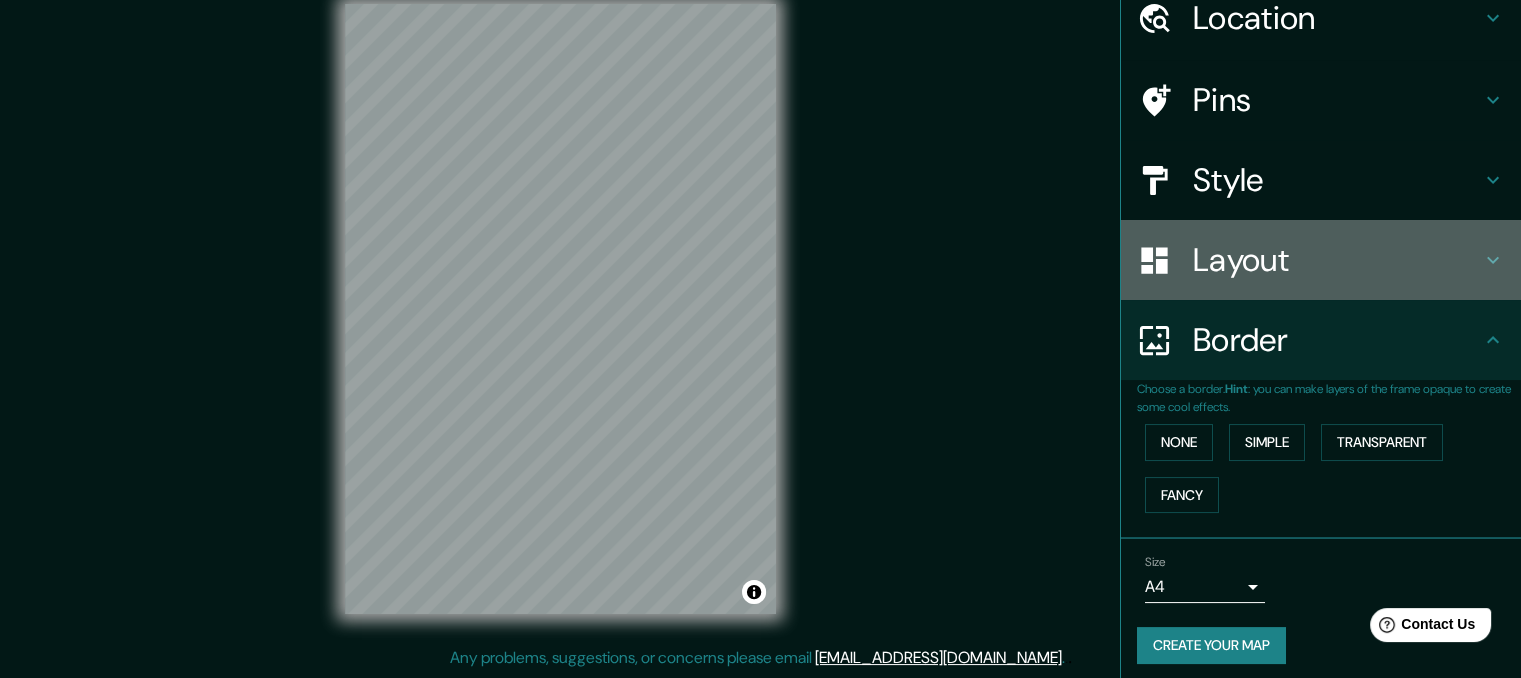click on "Layout" at bounding box center [1337, 260] 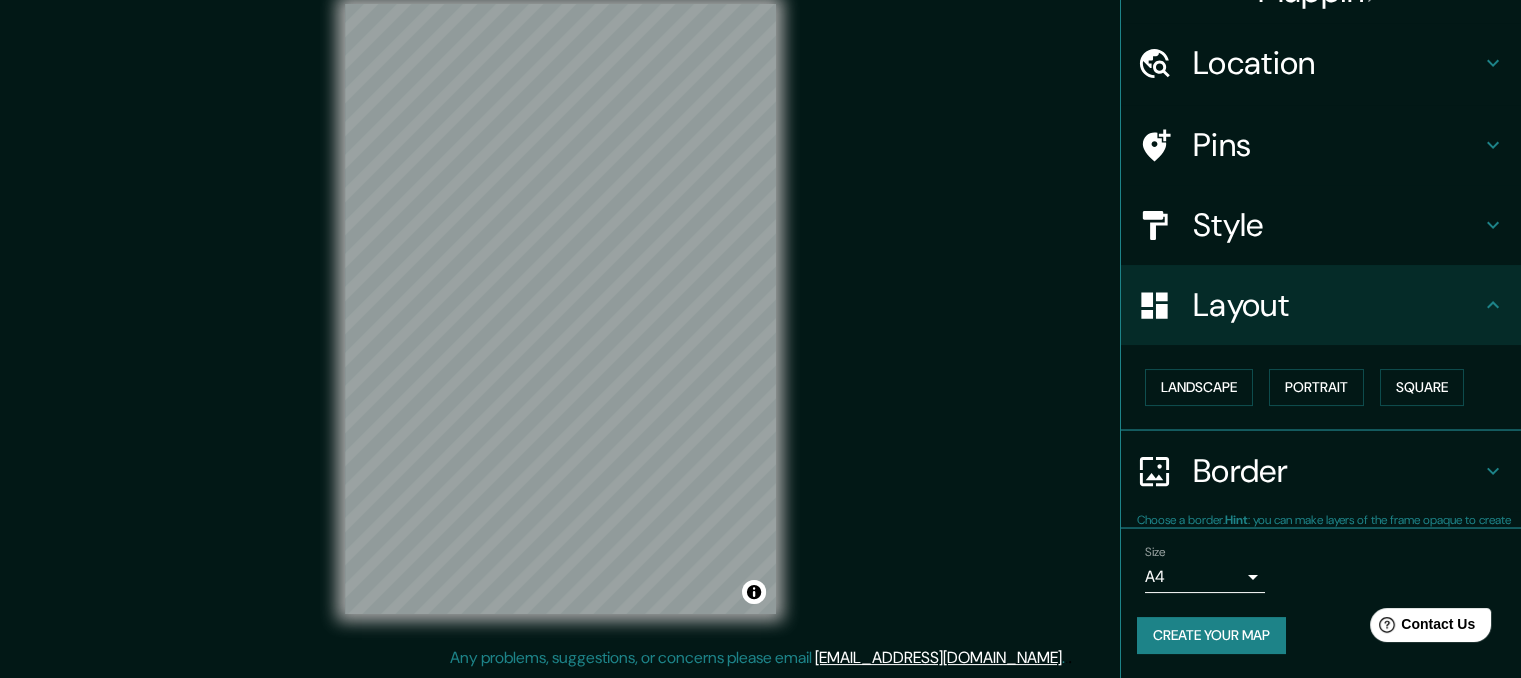 scroll, scrollTop: 40, scrollLeft: 0, axis: vertical 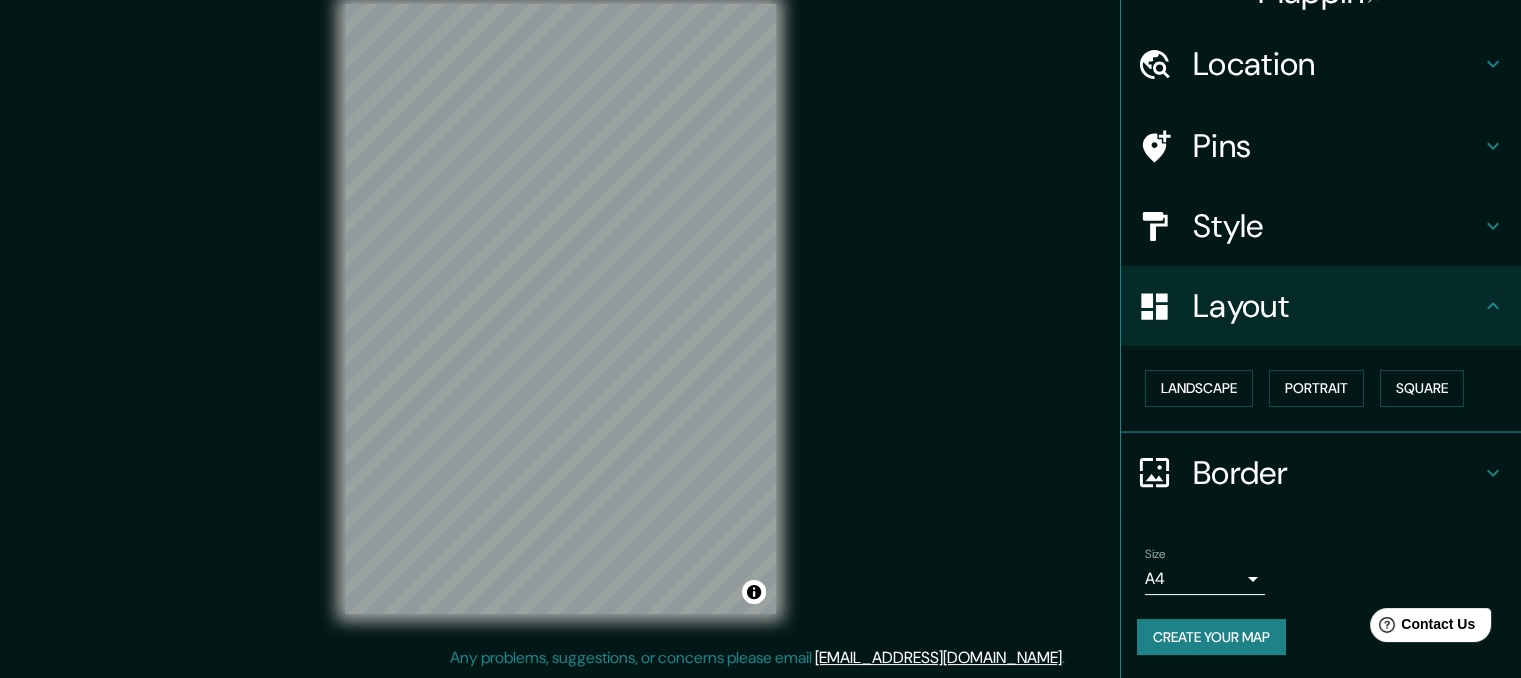 click on "Style" at bounding box center [1337, 226] 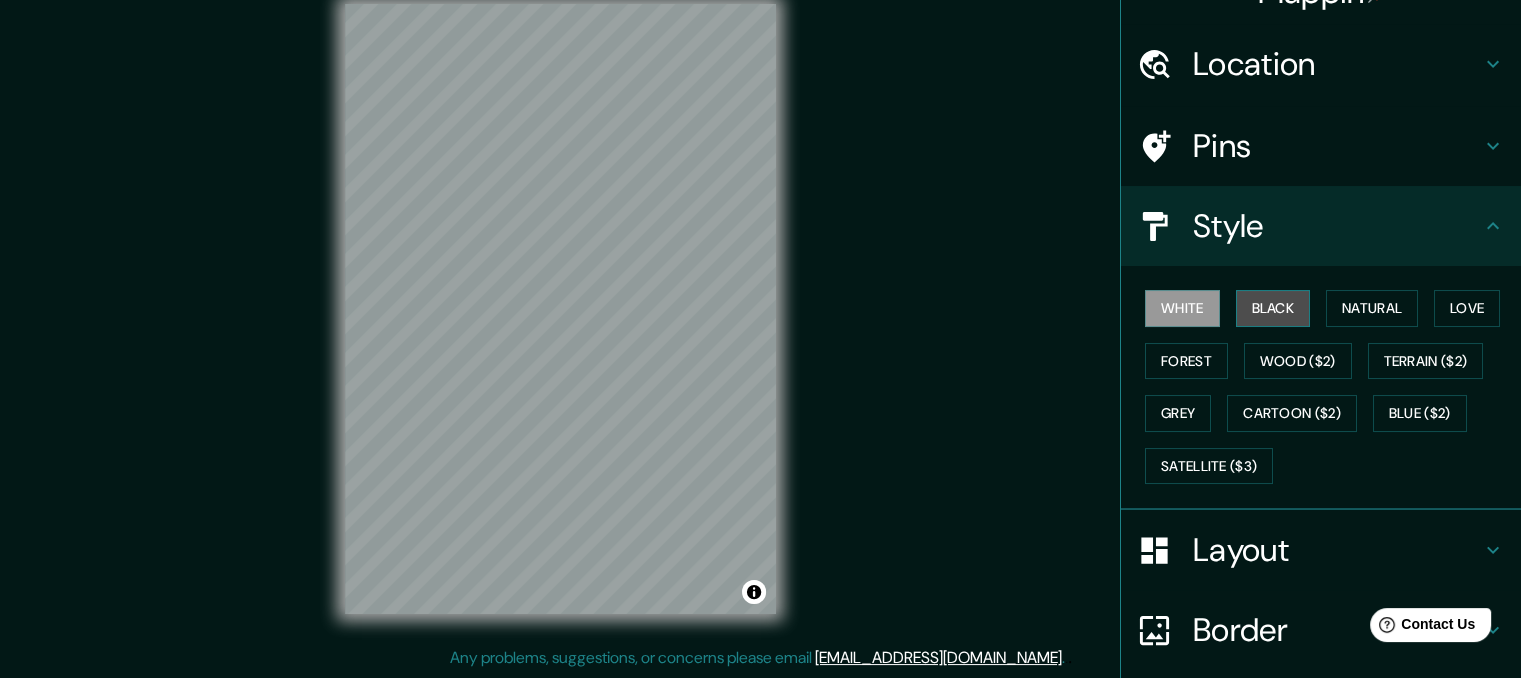 click on "Black" at bounding box center [1273, 308] 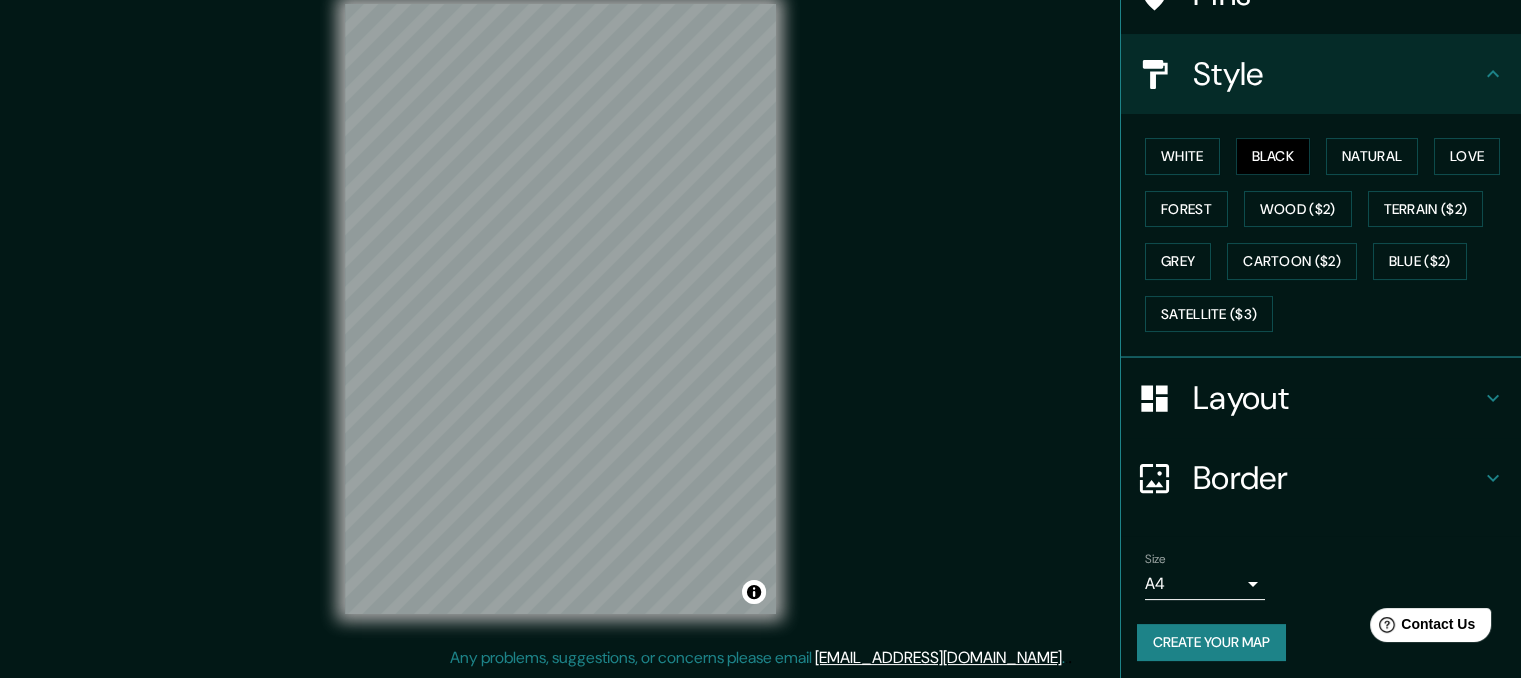 scroll, scrollTop: 196, scrollLeft: 0, axis: vertical 